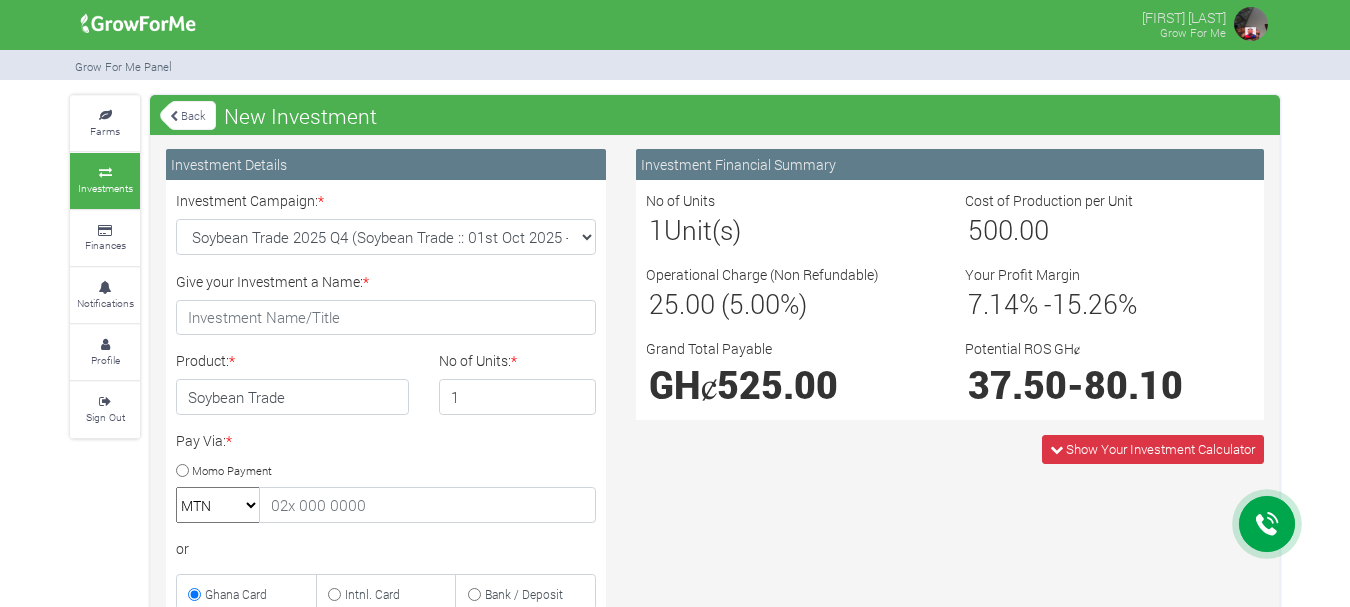 scroll, scrollTop: 100, scrollLeft: 0, axis: vertical 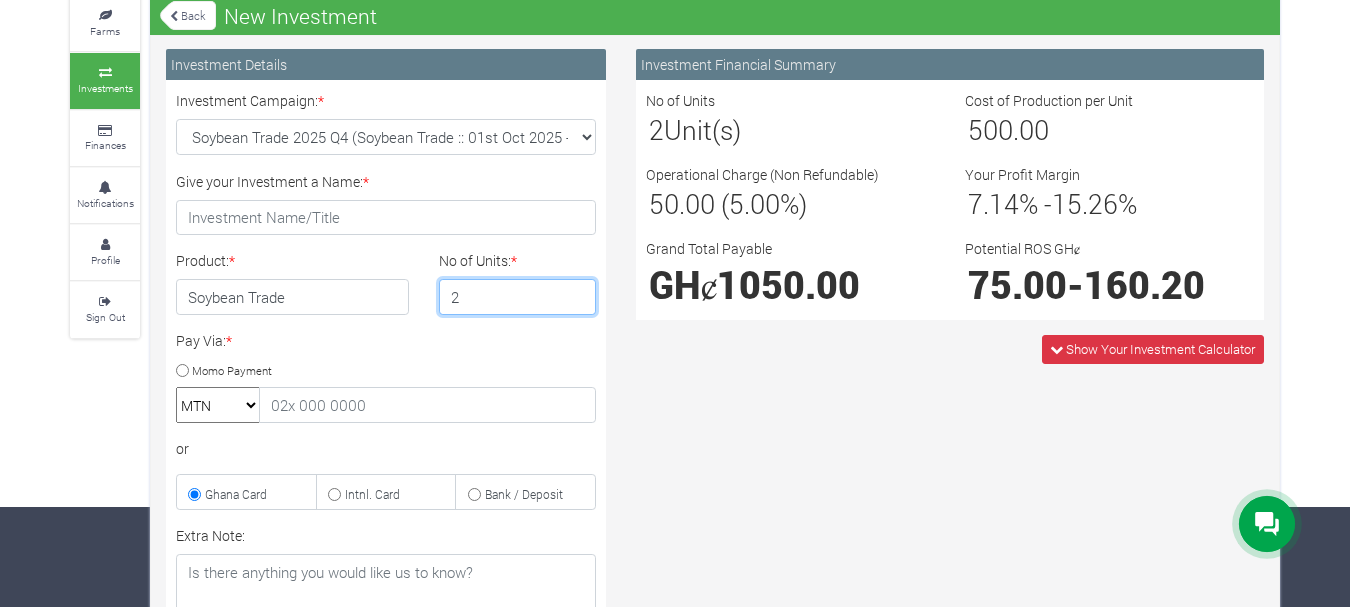 click on "2" at bounding box center (518, 297) 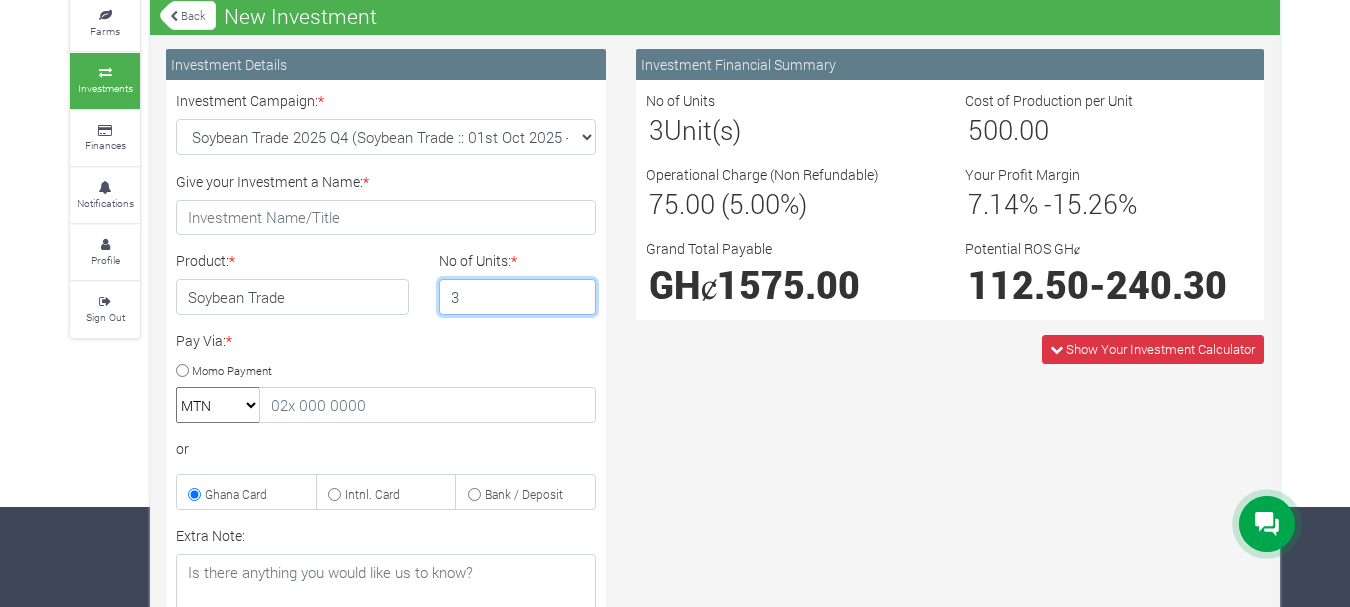 click on "3" at bounding box center [518, 297] 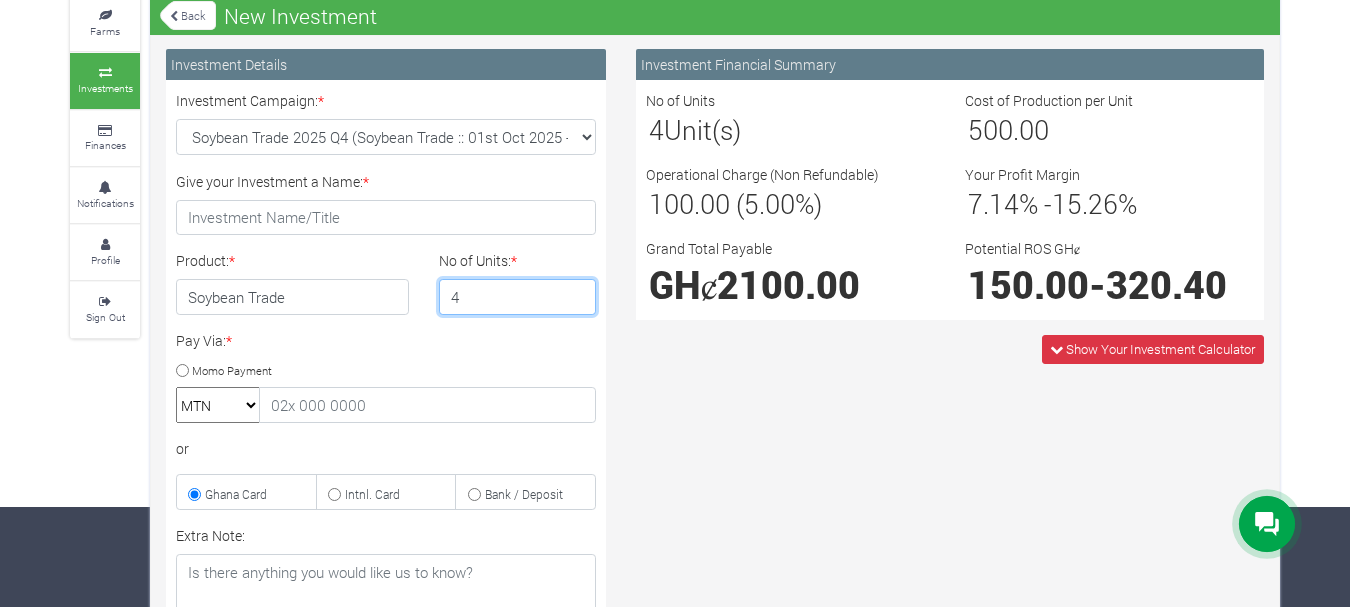 click on "4" at bounding box center [518, 297] 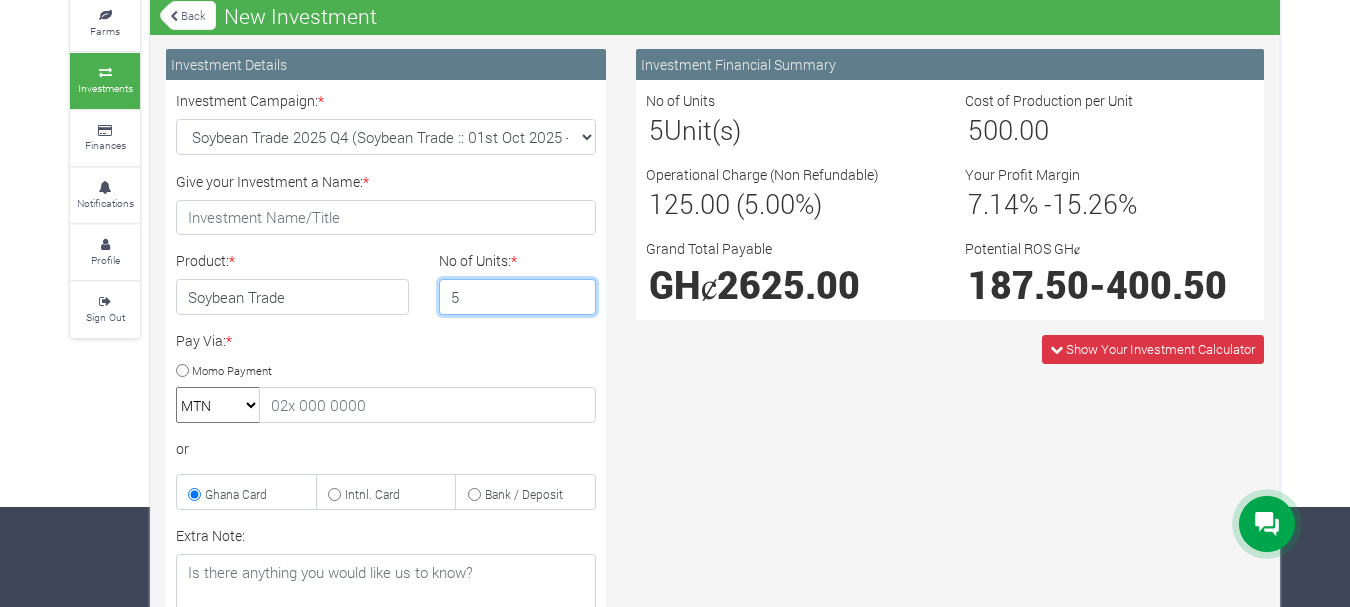 click on "5" at bounding box center [518, 297] 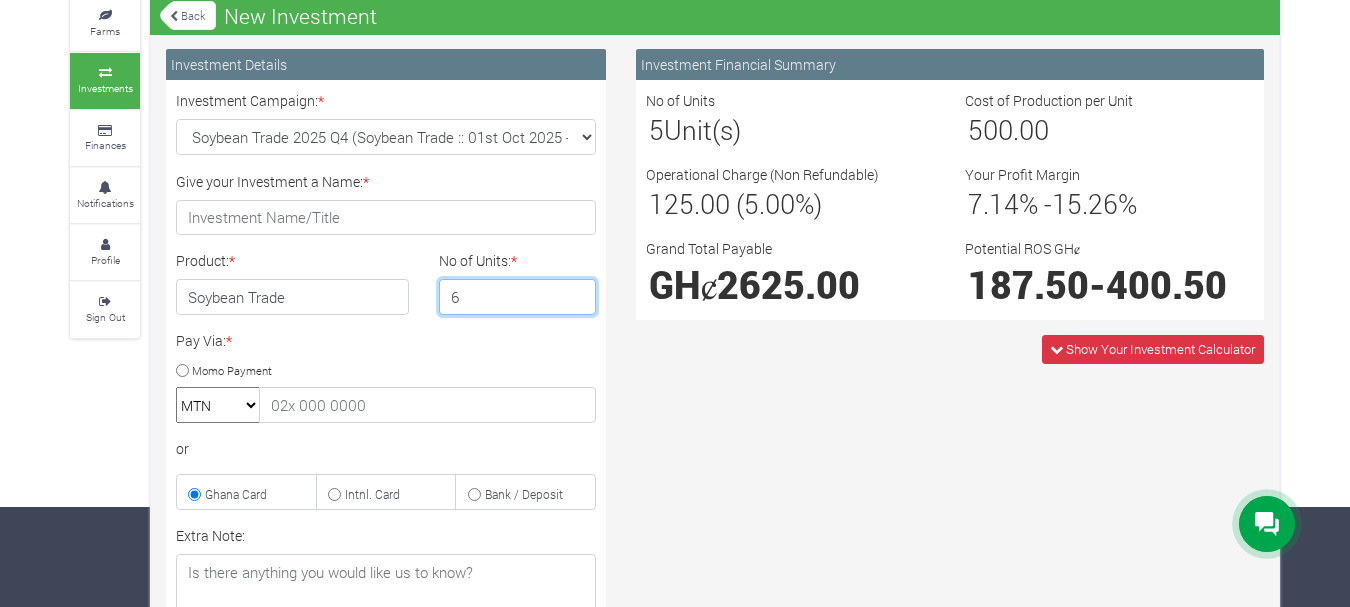 click on "6" at bounding box center [518, 297] 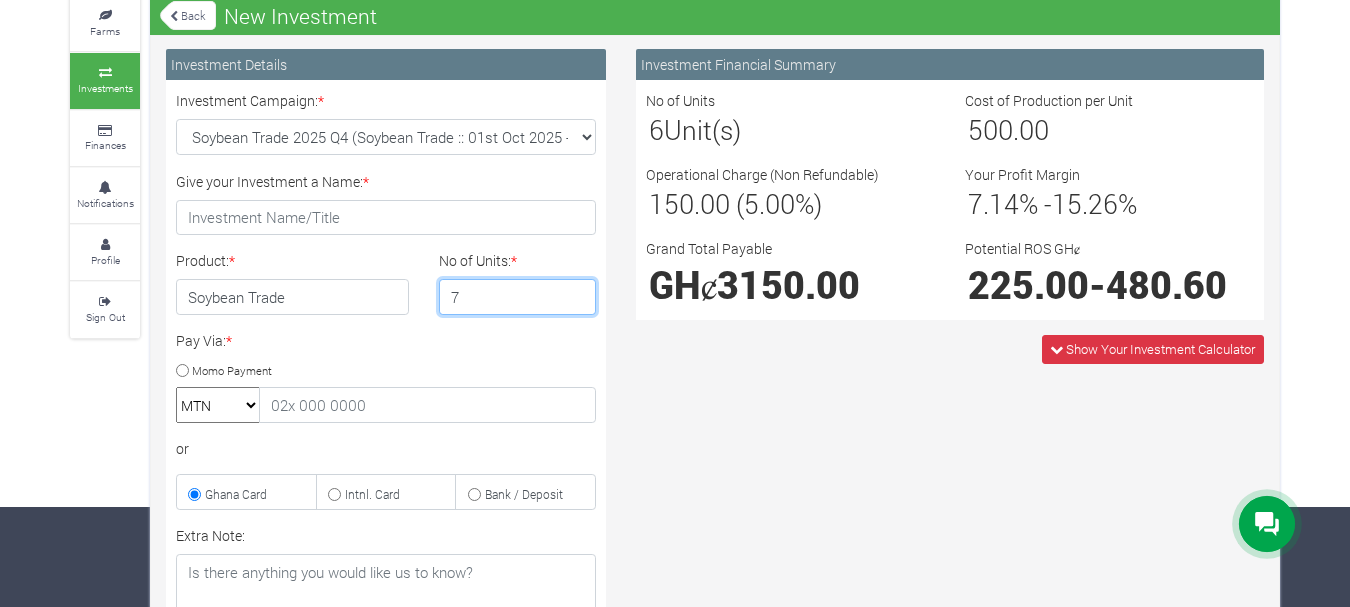 click on "7" at bounding box center [518, 297] 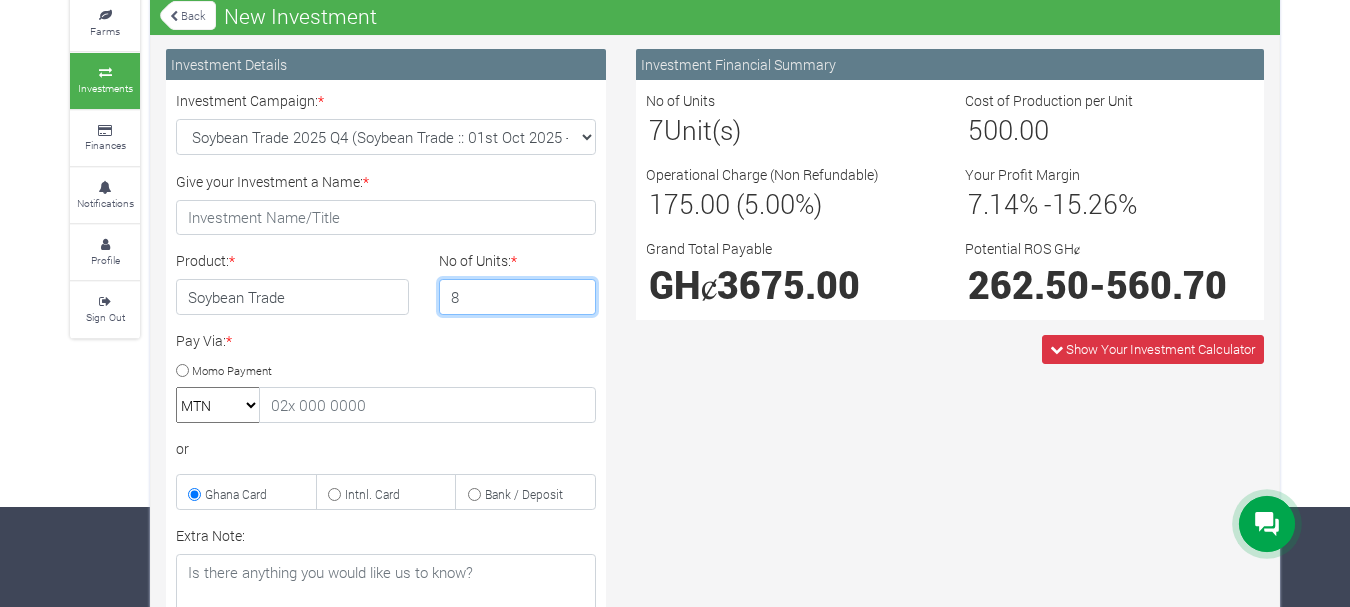 click on "8" at bounding box center (518, 297) 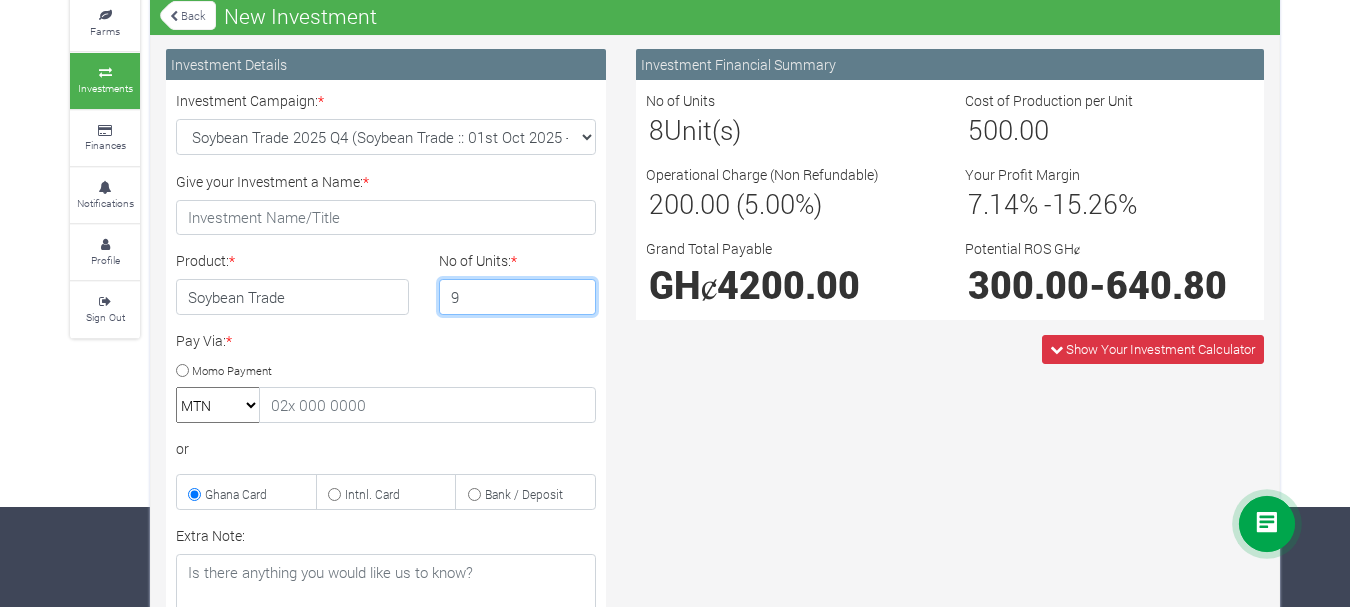 click on "9" at bounding box center [518, 297] 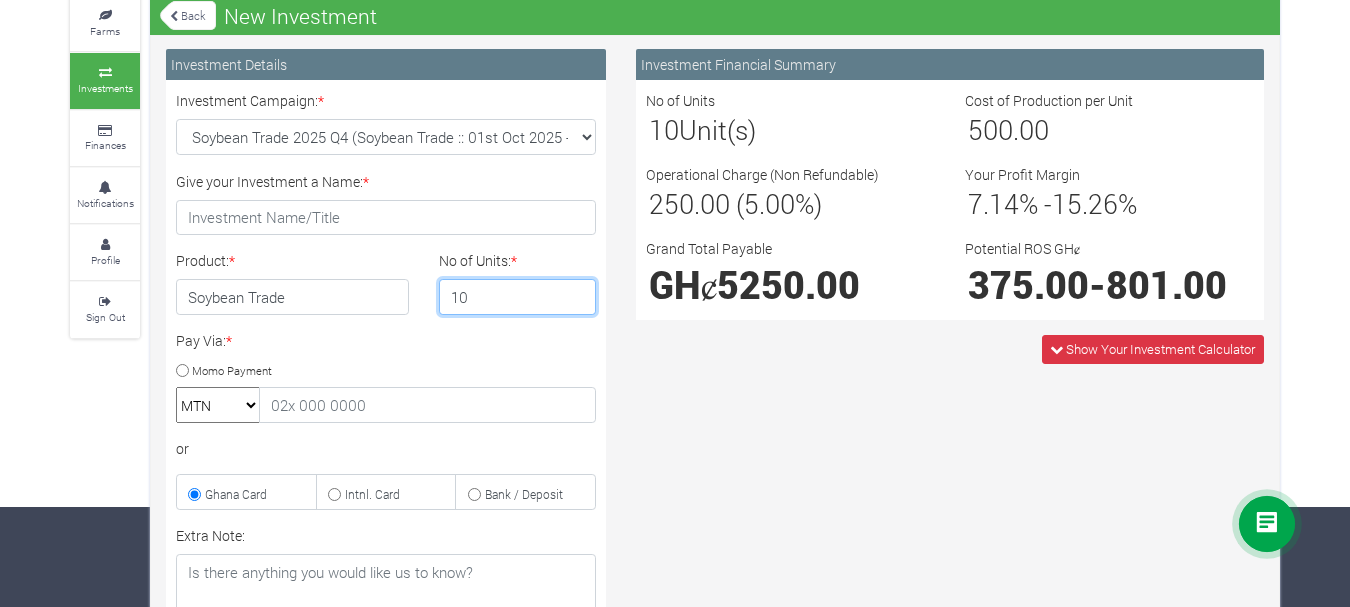 click on "10" at bounding box center (518, 297) 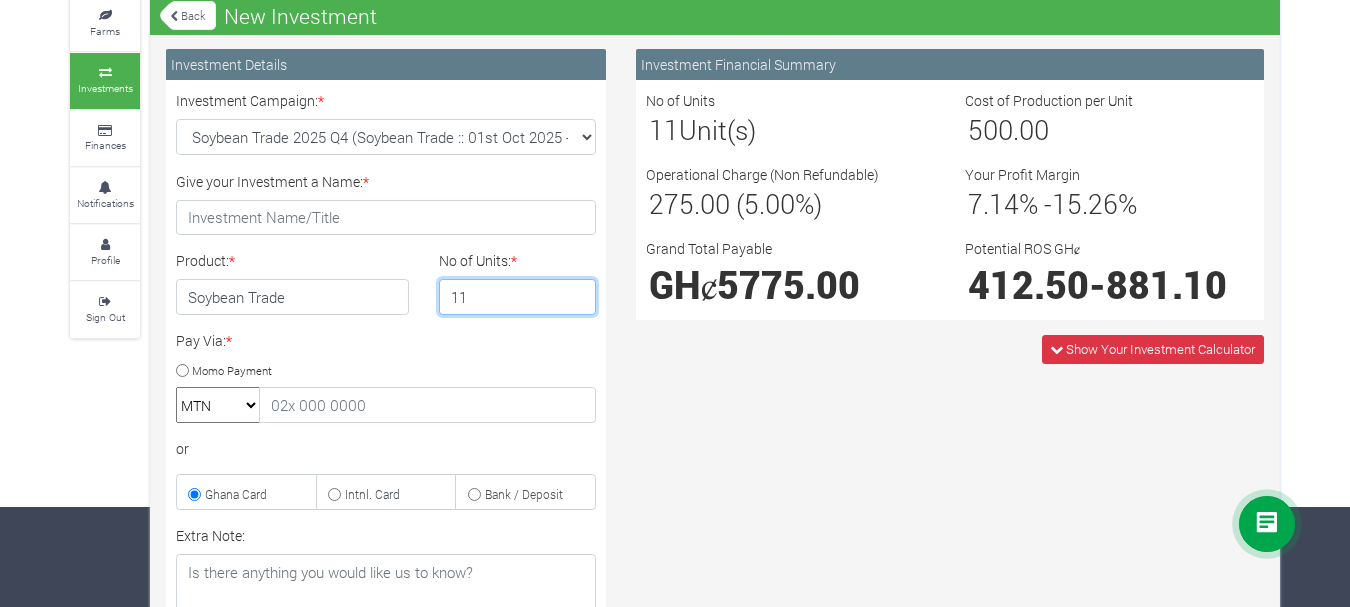 click on "11" at bounding box center [518, 297] 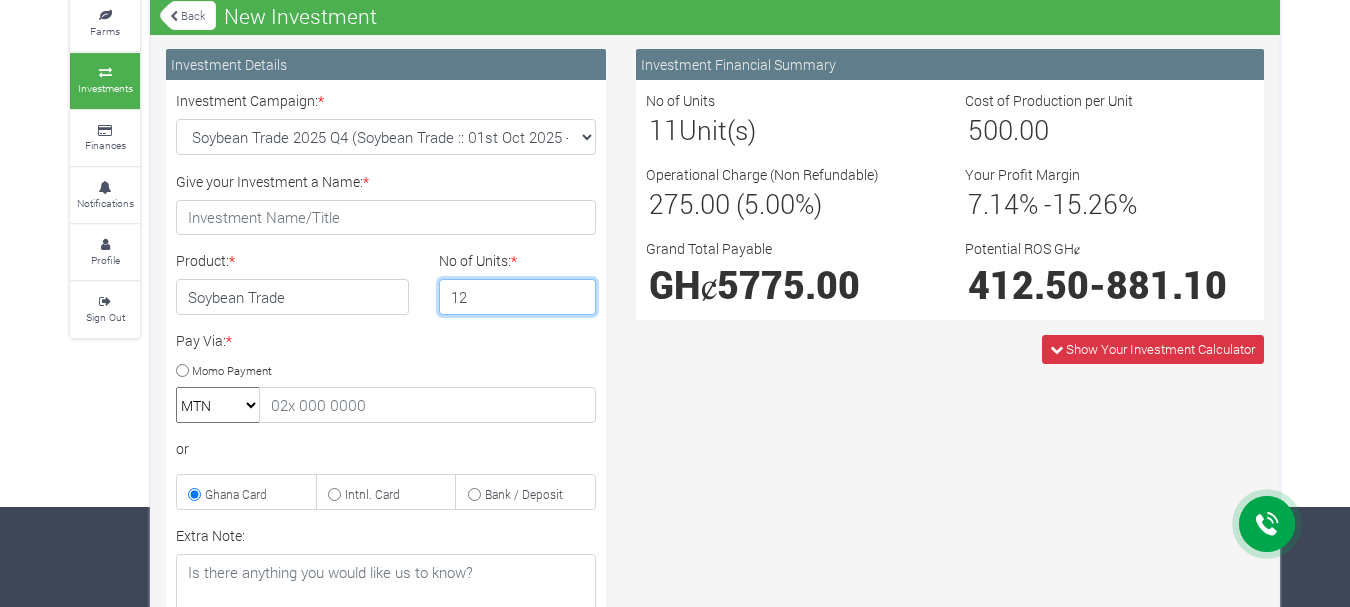 click on "12" at bounding box center [518, 297] 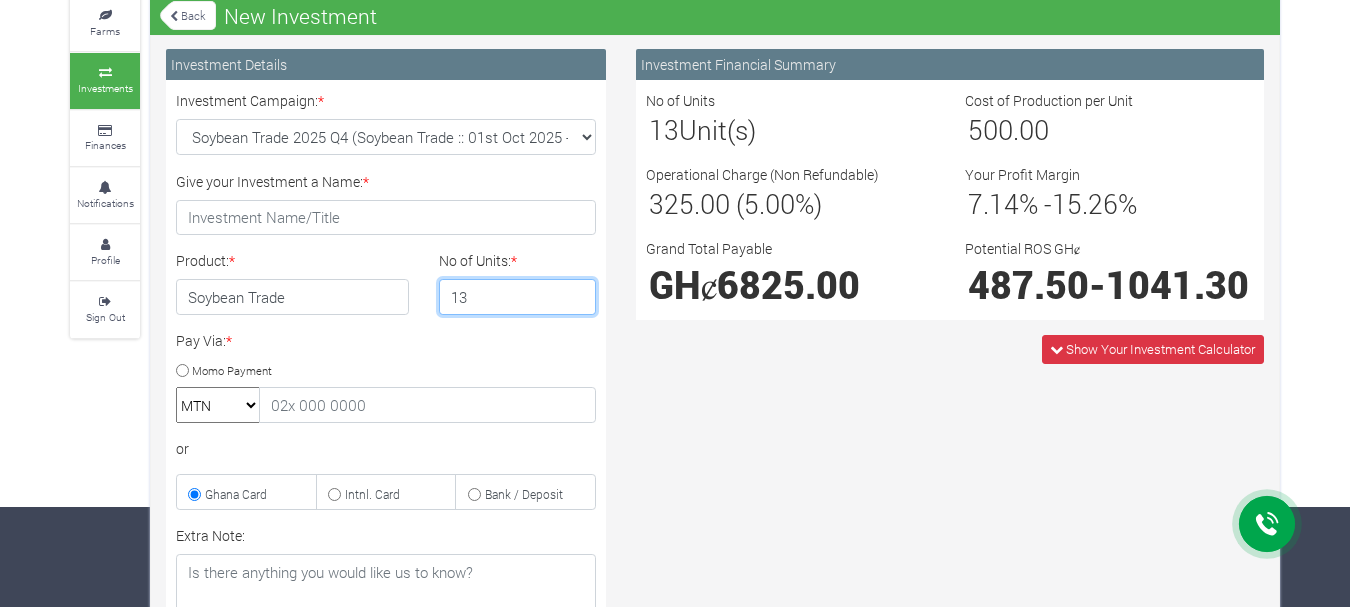 click on "13" at bounding box center [518, 297] 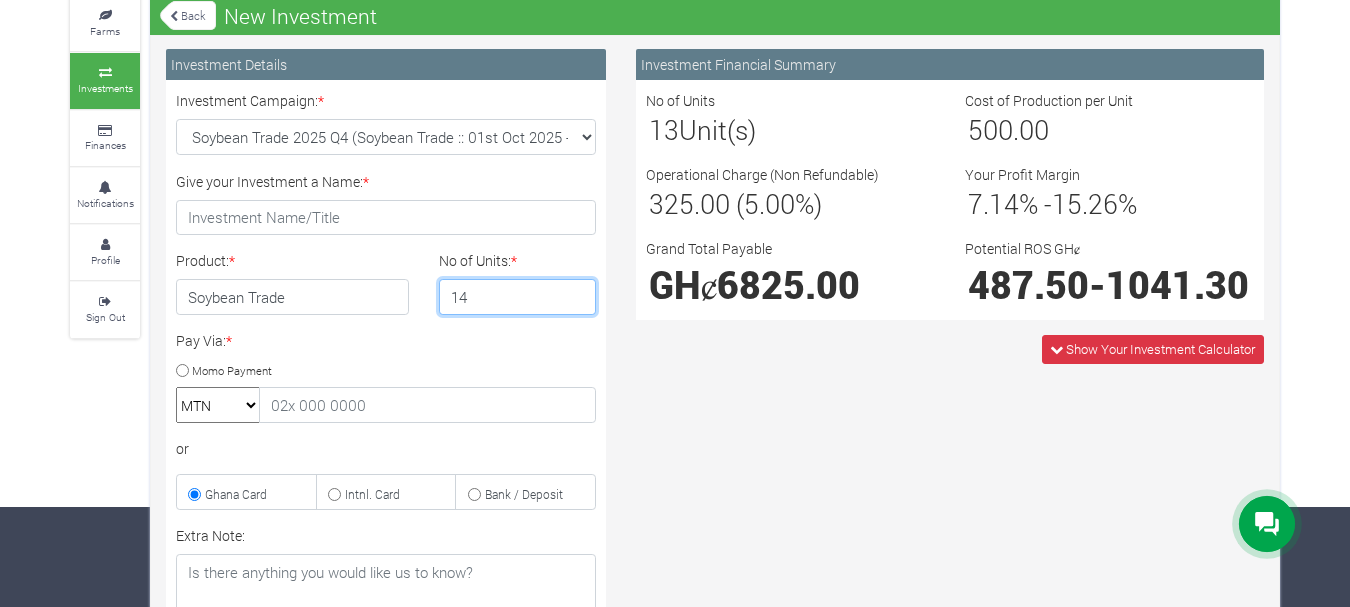 click on "14" at bounding box center (518, 297) 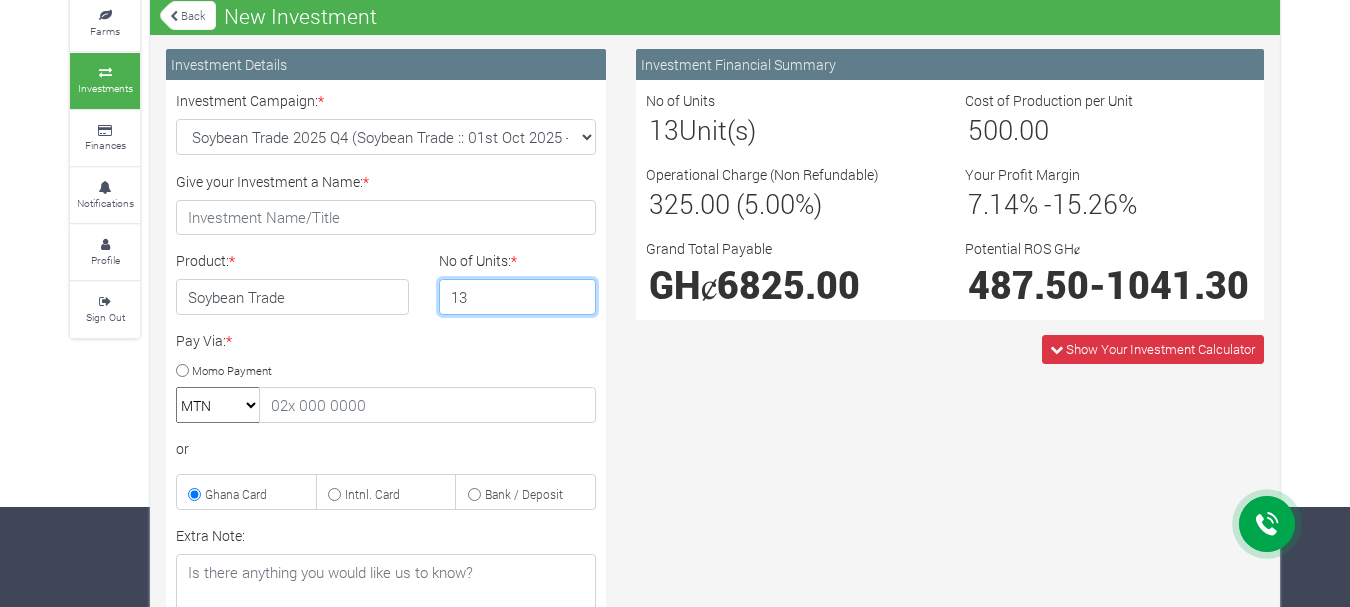 click on "13" at bounding box center [518, 297] 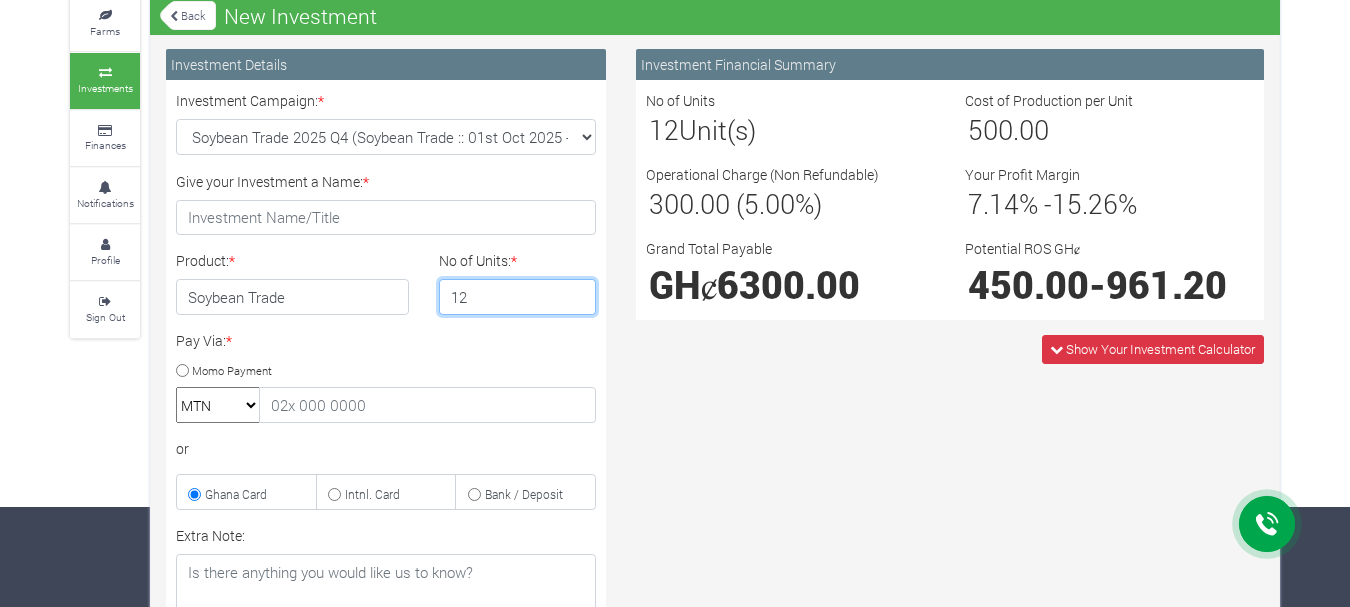 click on "12" at bounding box center (518, 297) 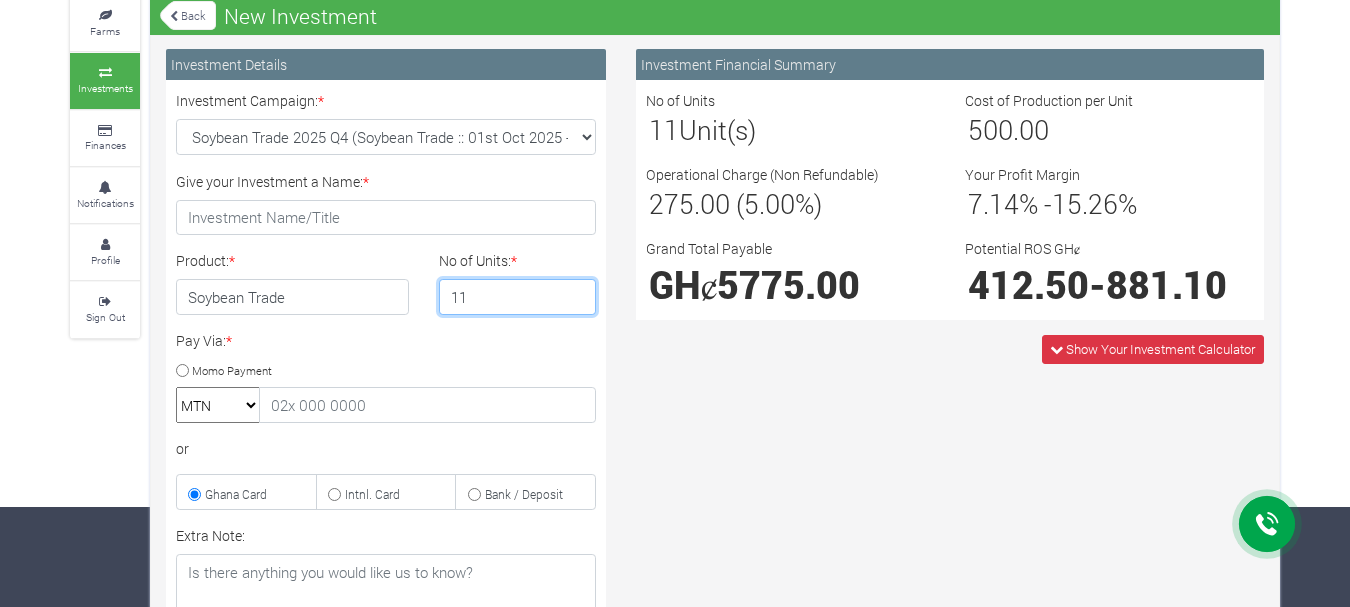click on "11" at bounding box center (518, 297) 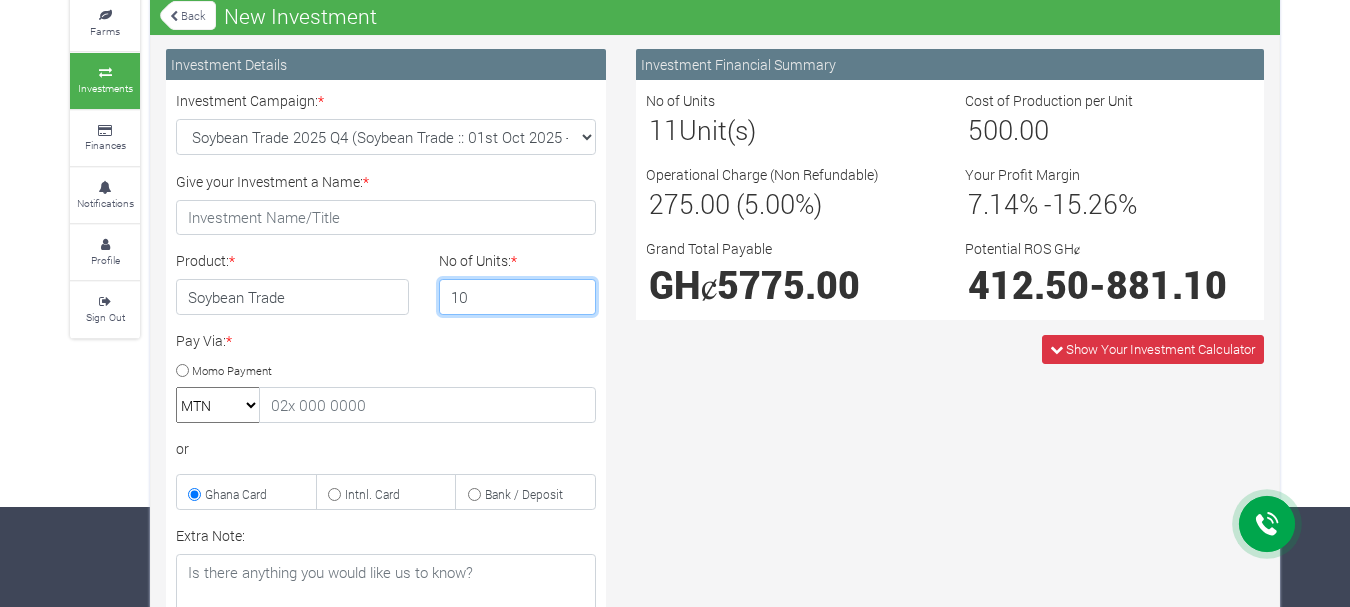 click on "10" at bounding box center (518, 297) 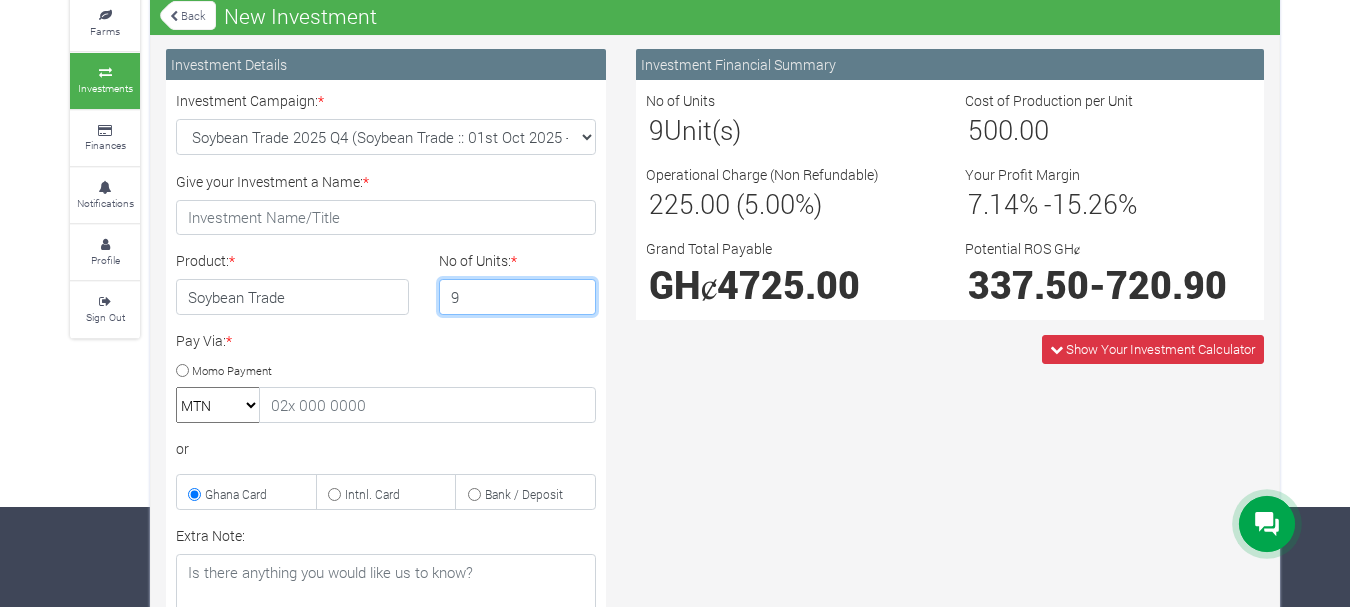 click on "9" at bounding box center (518, 297) 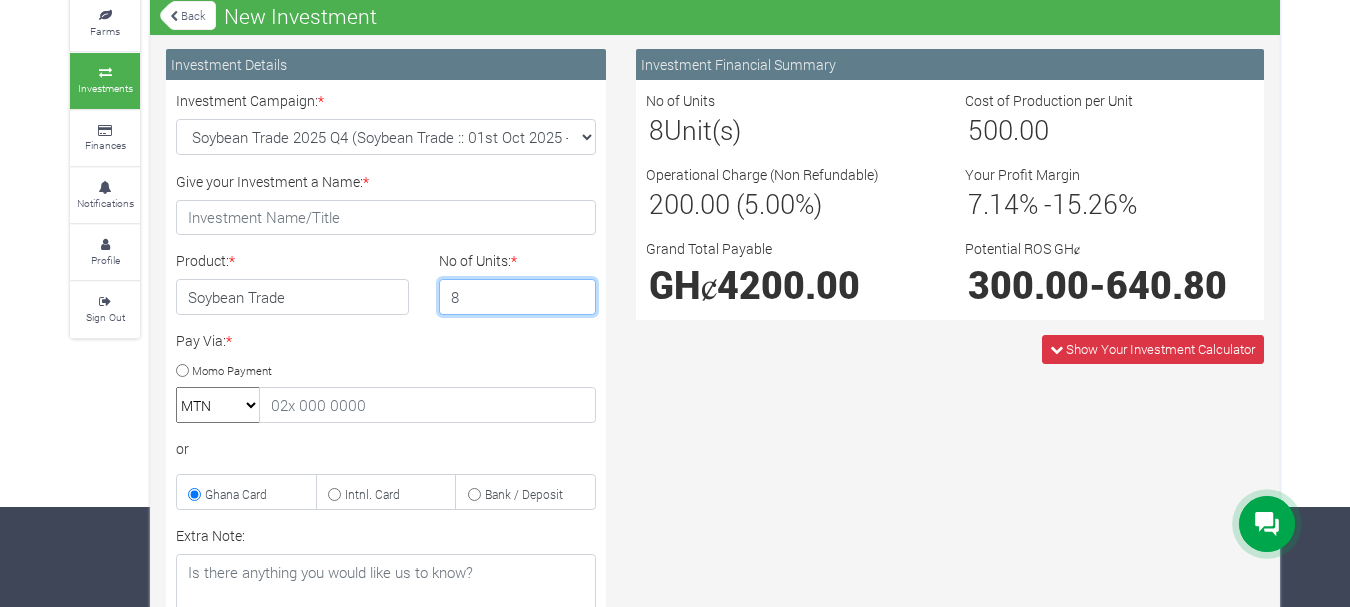 type on "8" 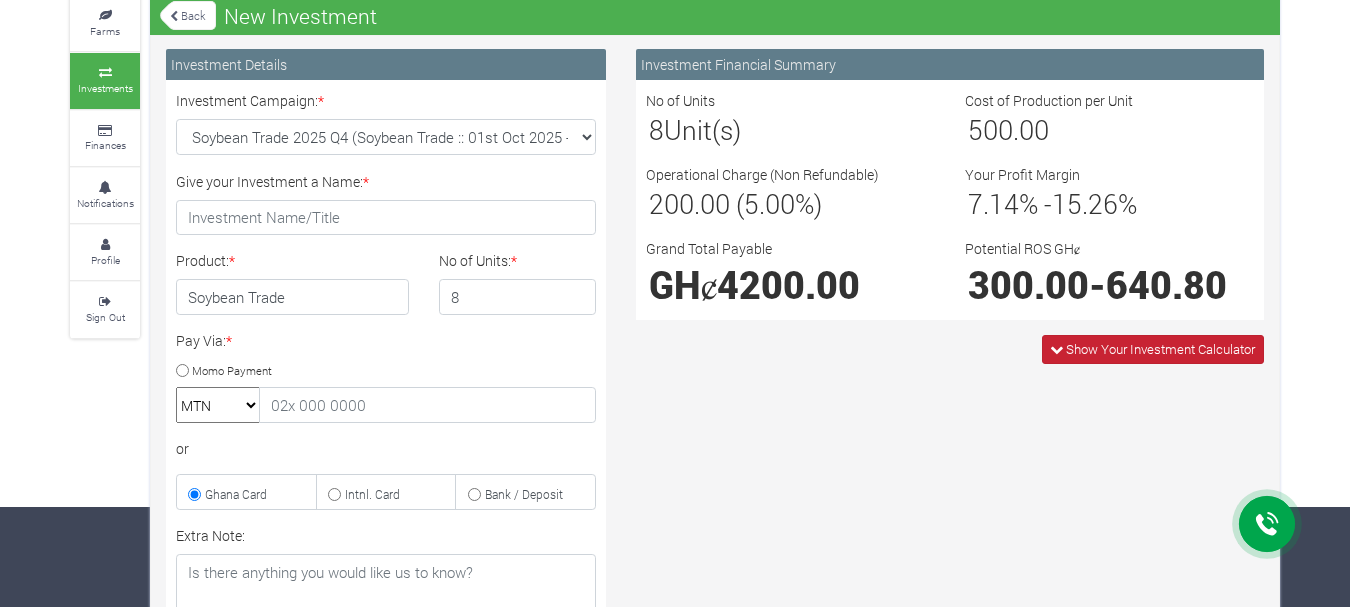 click on "Show Your Investment Calculator" at bounding box center [1153, 349] 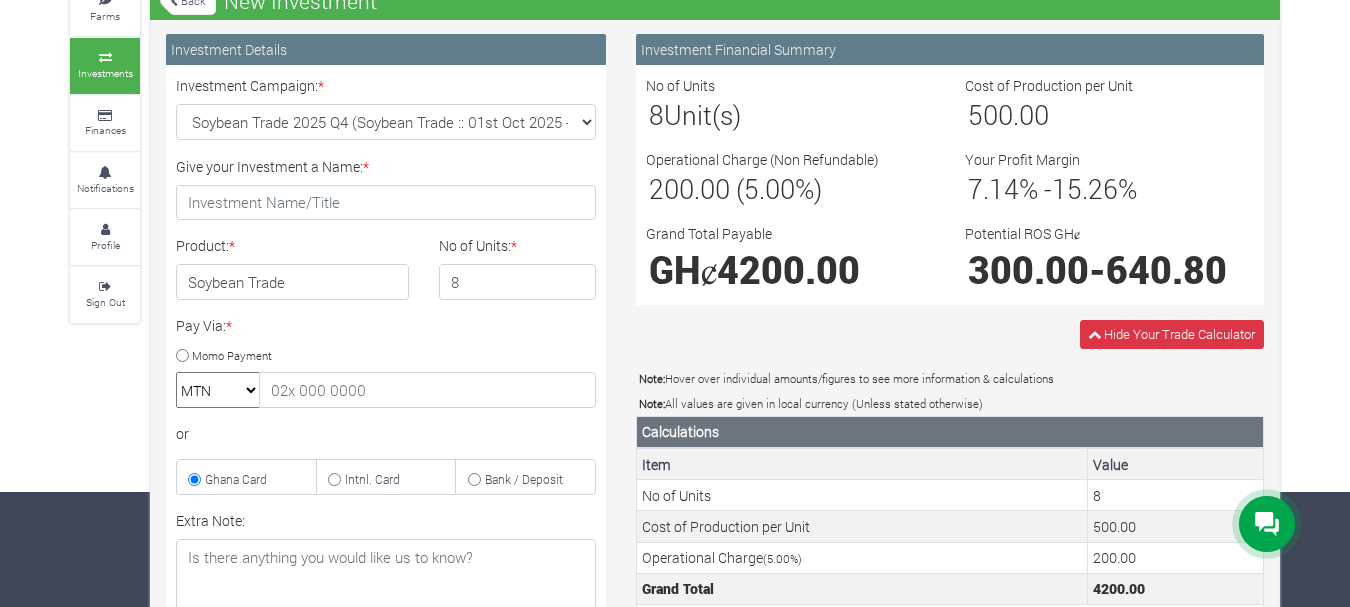 scroll, scrollTop: 0, scrollLeft: 0, axis: both 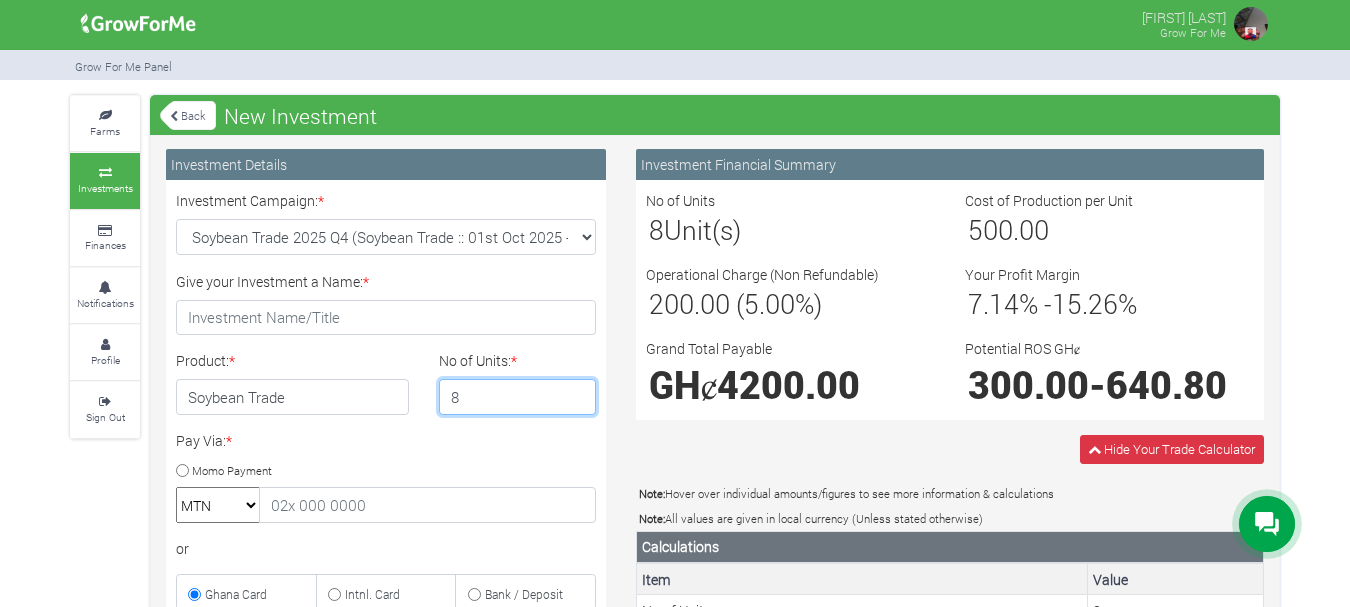 click on "8" at bounding box center [518, 397] 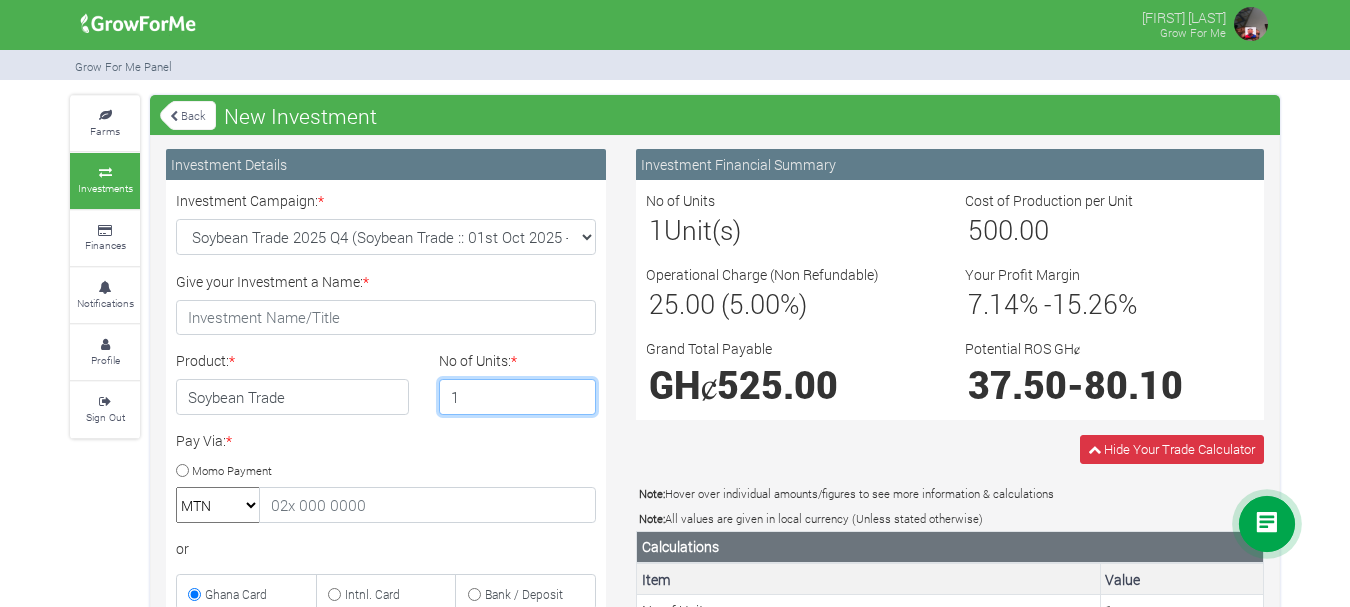 type on "1" 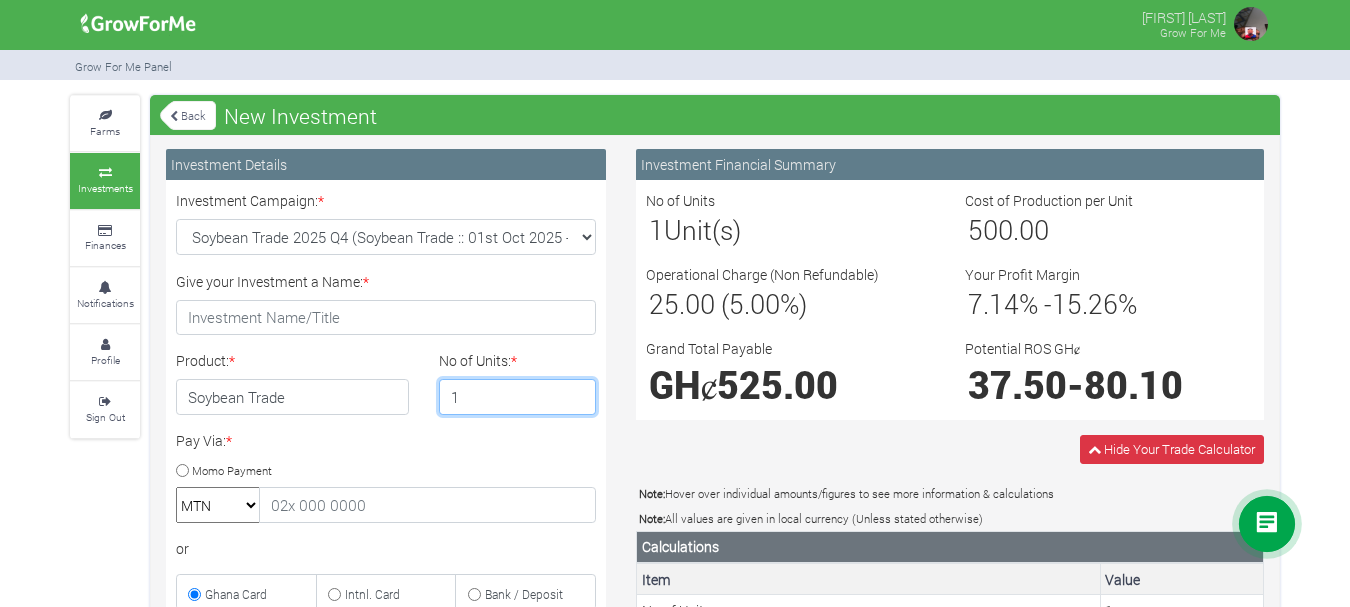 click on "PAY NOW" at bounding box center (281, 811) 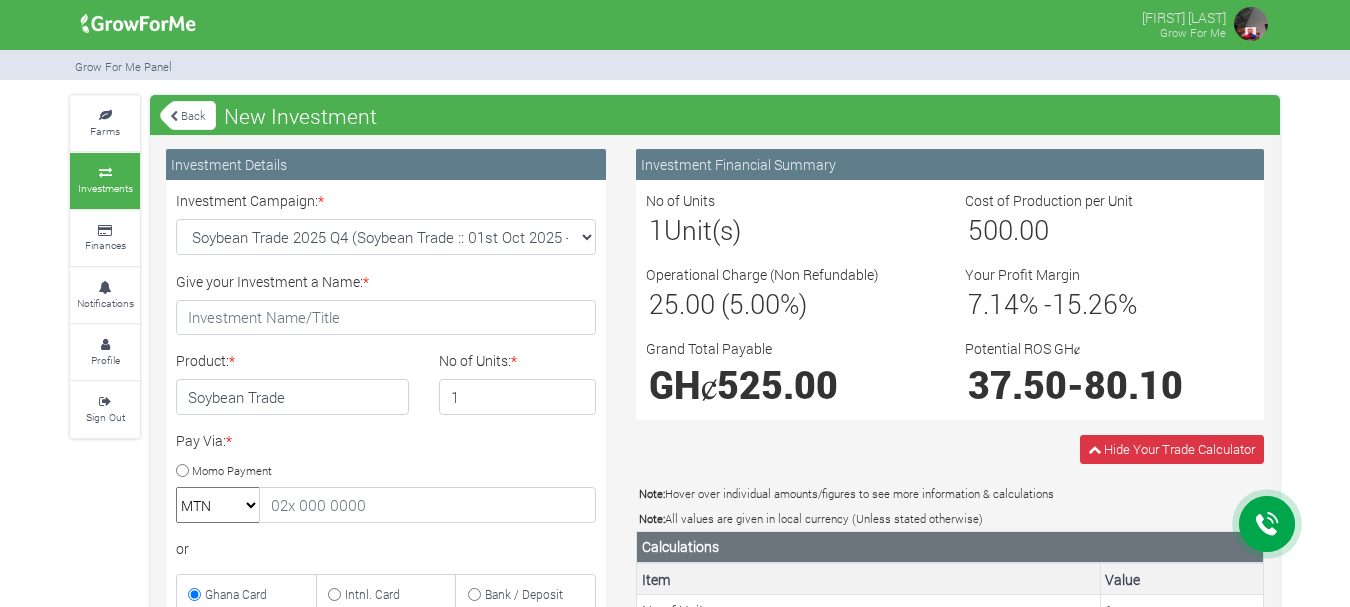 click on "Pay Via:  *
Momo Payment
MTN
Telecel
Airtel Tigo
or
Ghana Card     Intnl. Card" at bounding box center (386, 520) 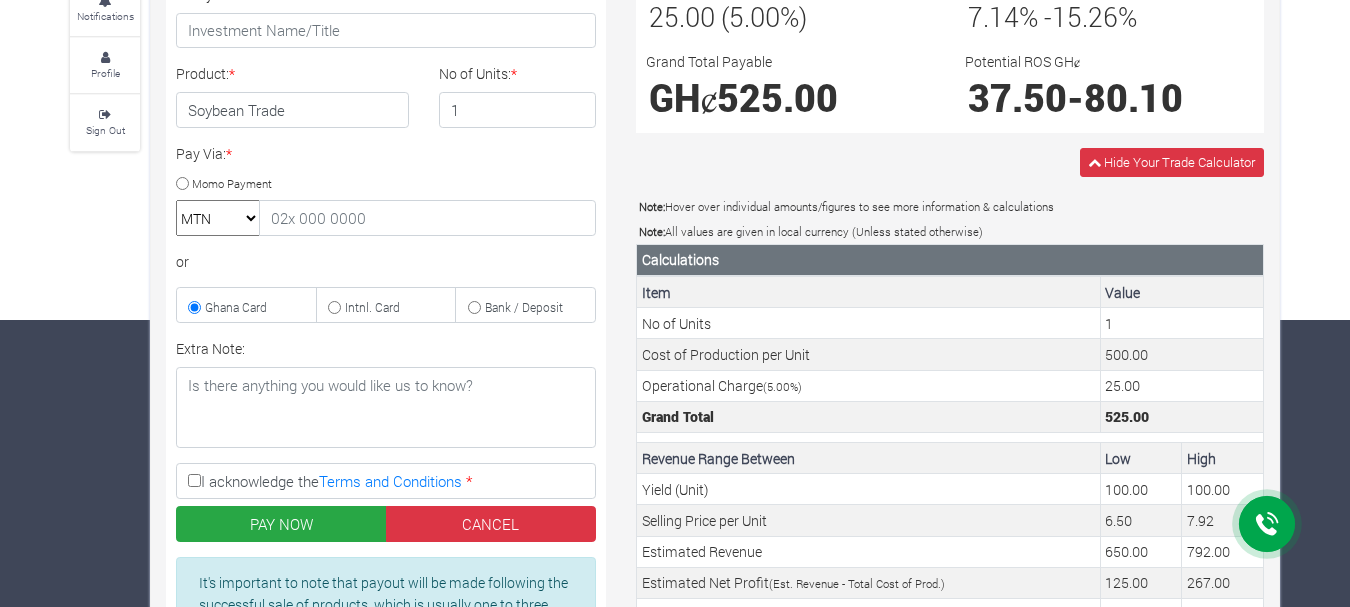 scroll, scrollTop: 0, scrollLeft: 0, axis: both 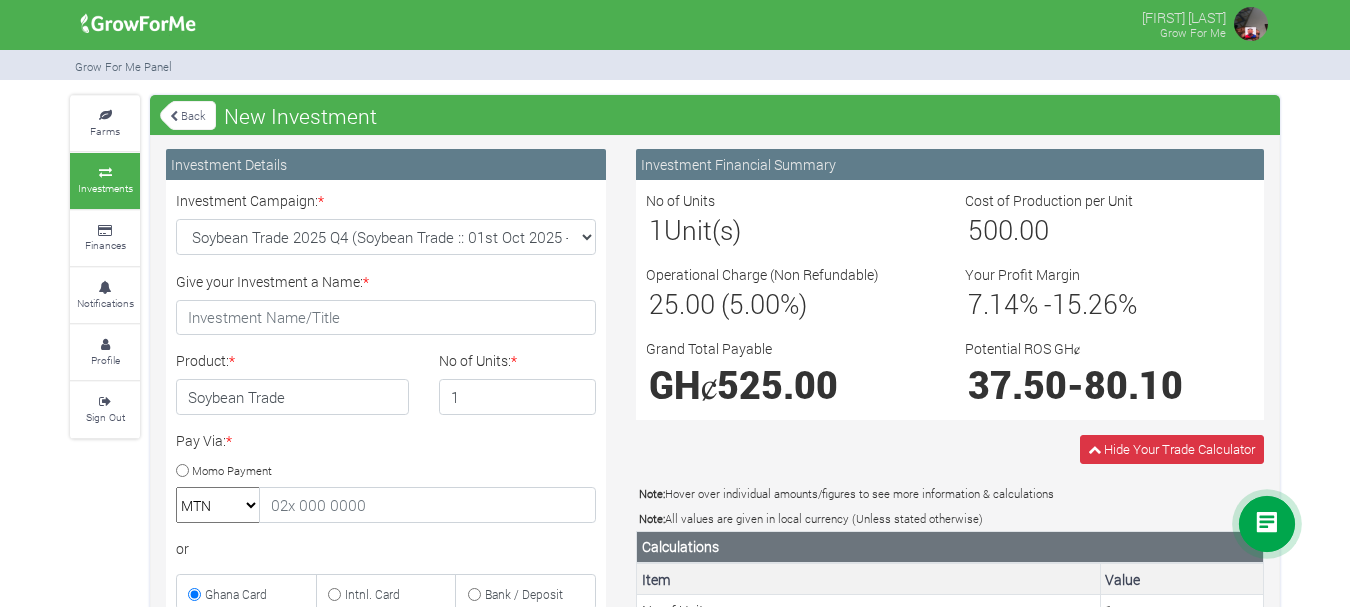 click on "Back" at bounding box center (188, 115) 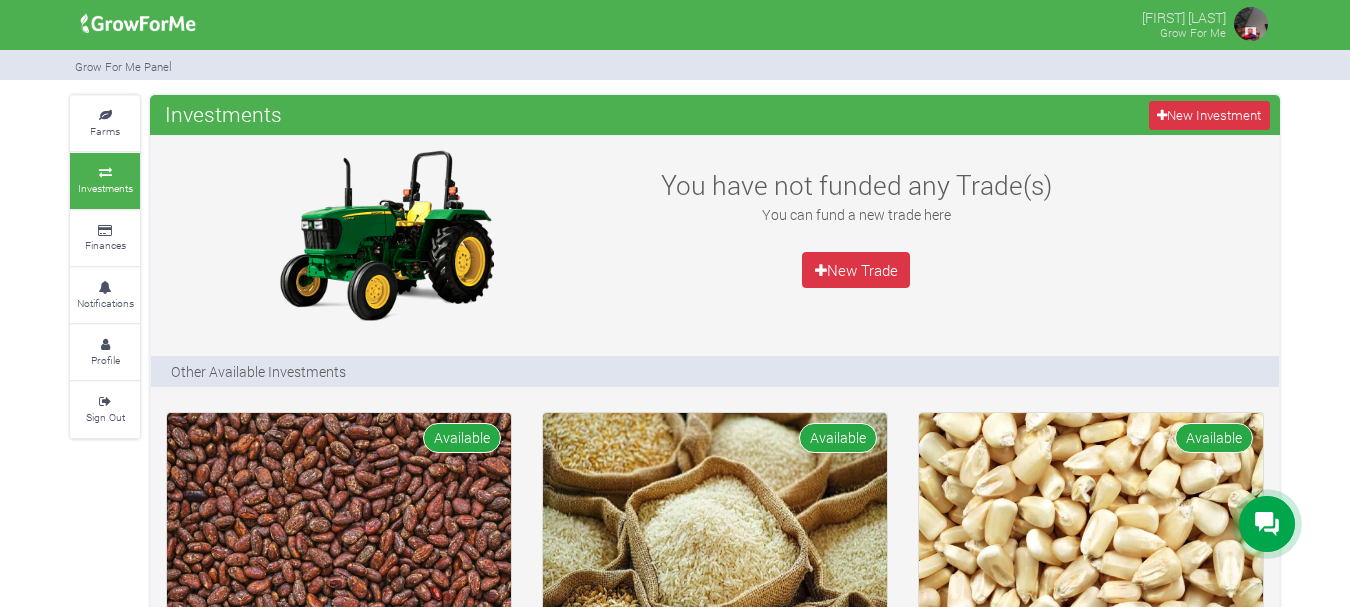scroll, scrollTop: 700, scrollLeft: 0, axis: vertical 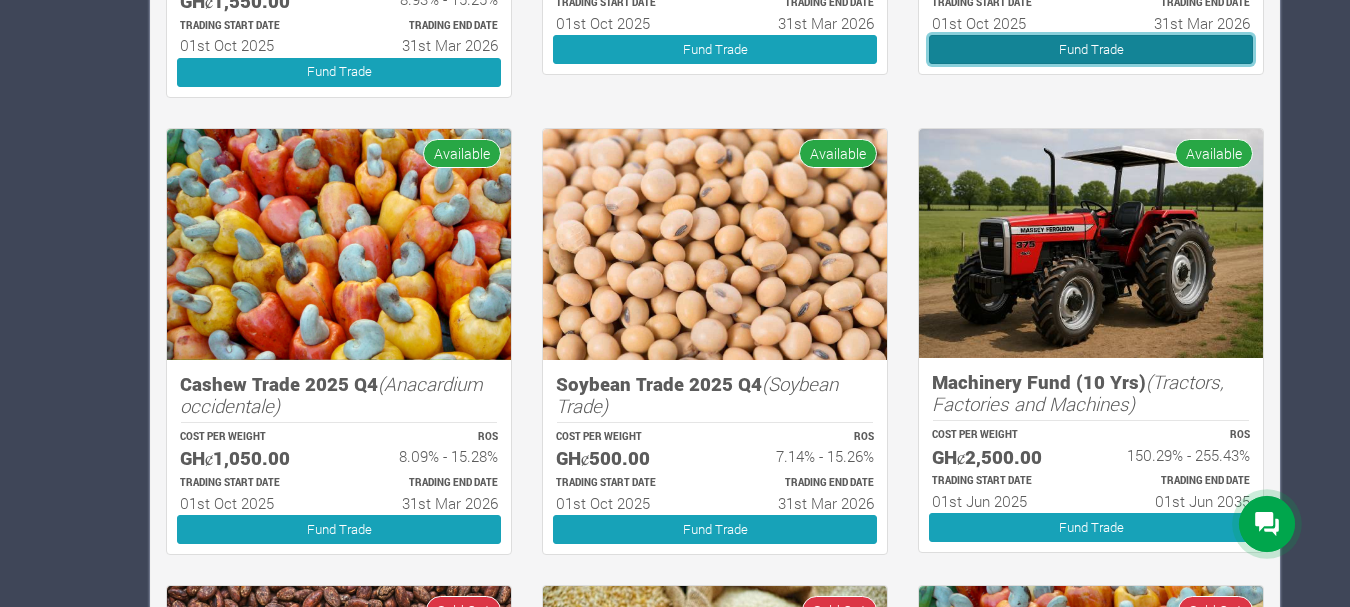 click on "Fund Trade" at bounding box center (1091, 49) 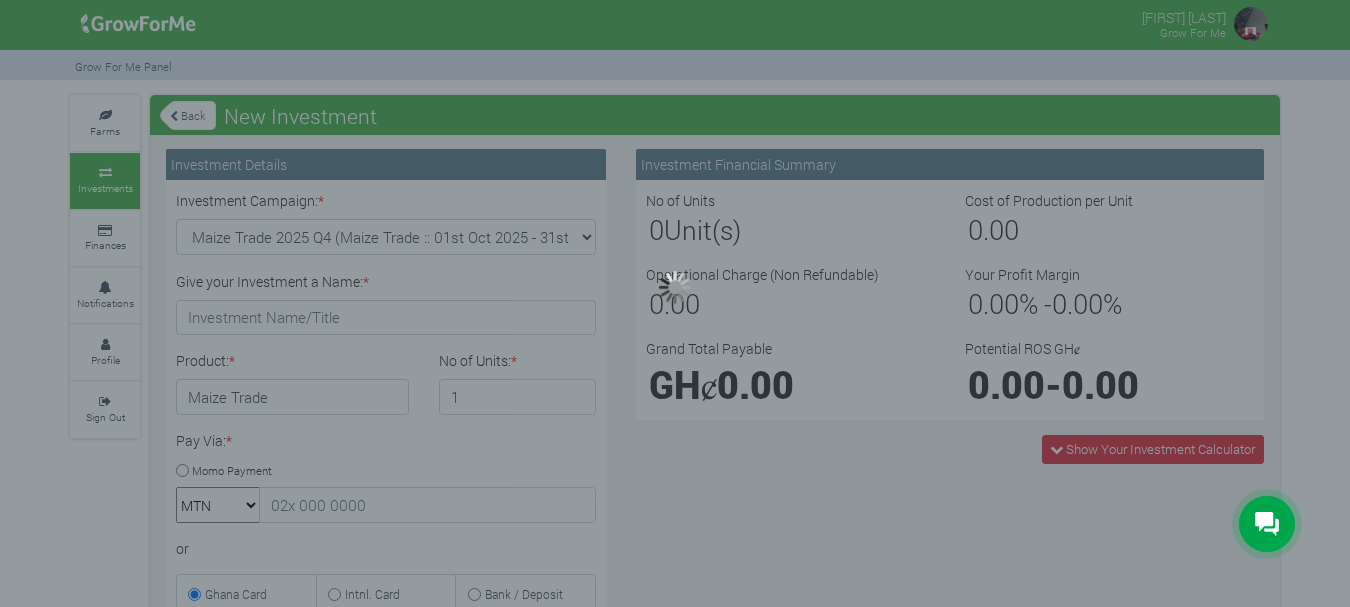 scroll, scrollTop: 0, scrollLeft: 0, axis: both 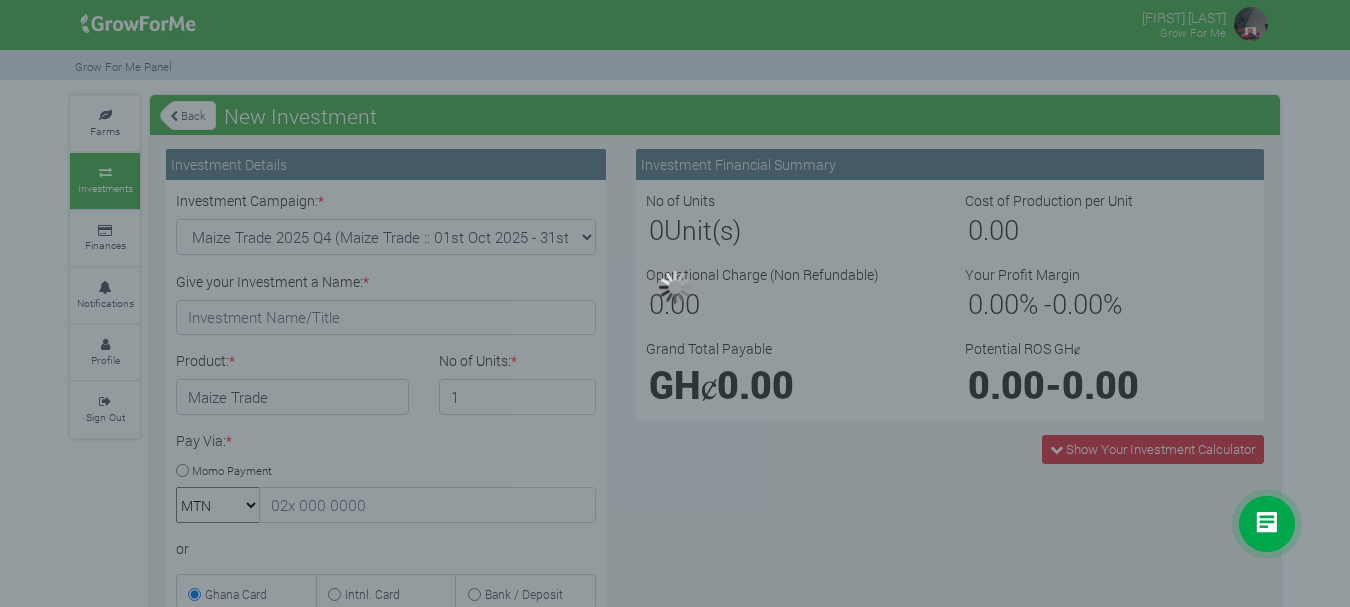 type on "1" 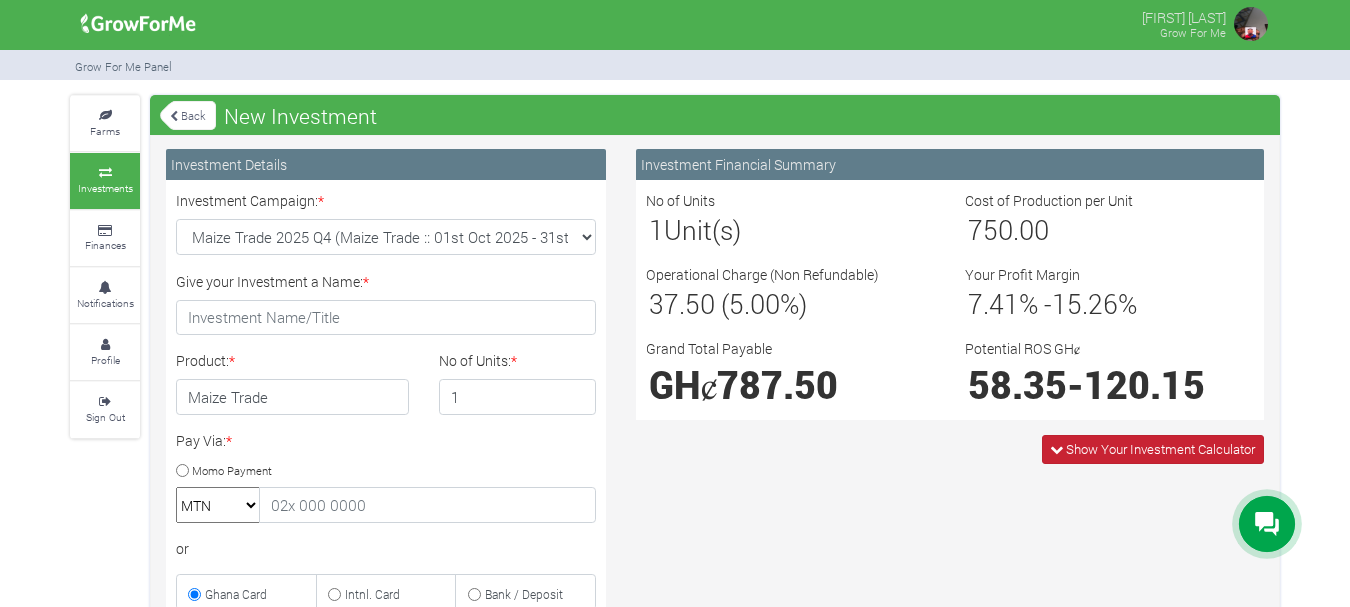 click on "Show Your Investment Calculator" at bounding box center [1160, 449] 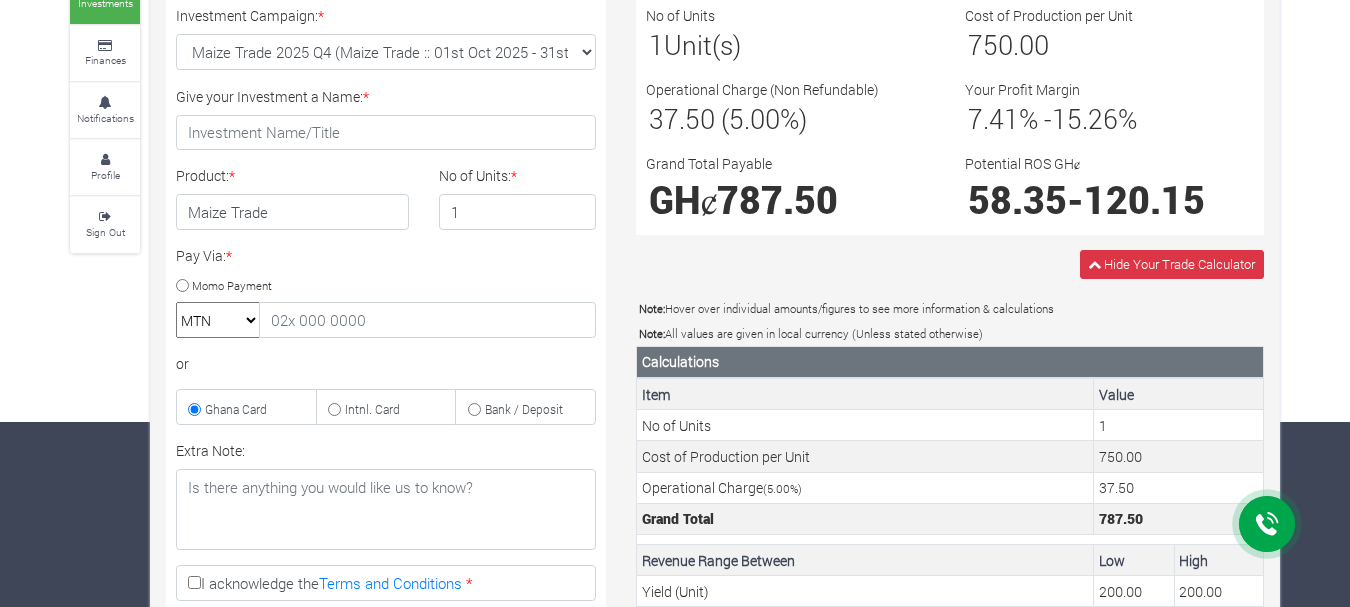 scroll, scrollTop: 0, scrollLeft: 0, axis: both 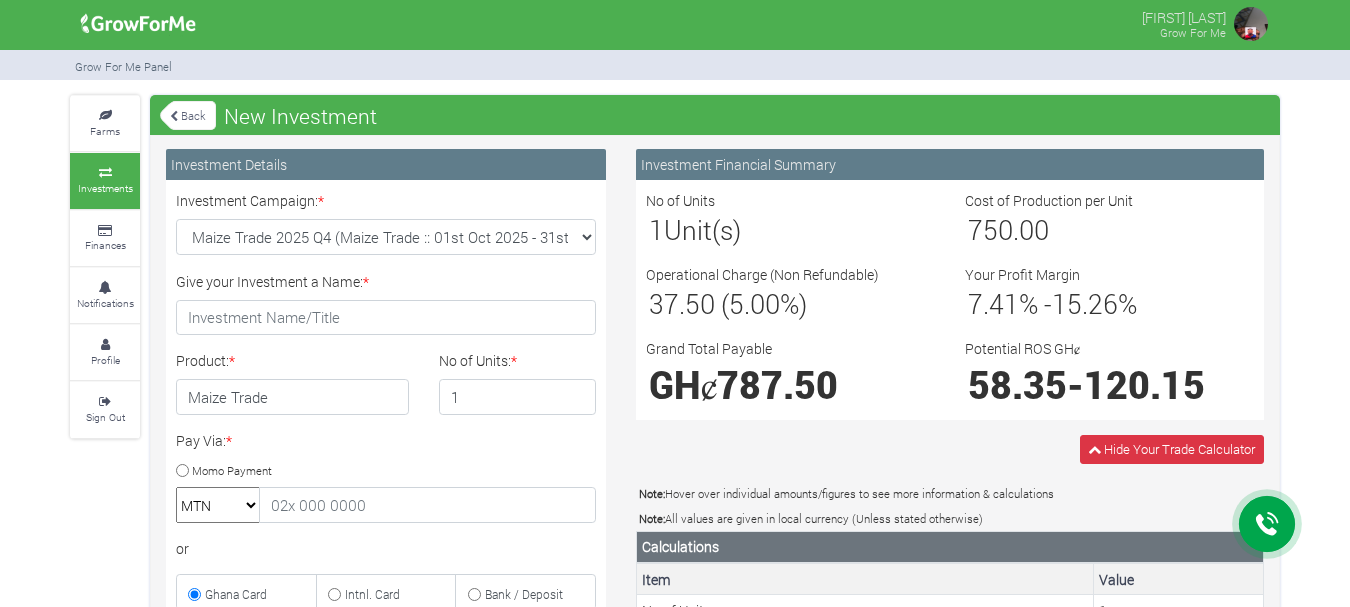 click on "Back" at bounding box center (188, 115) 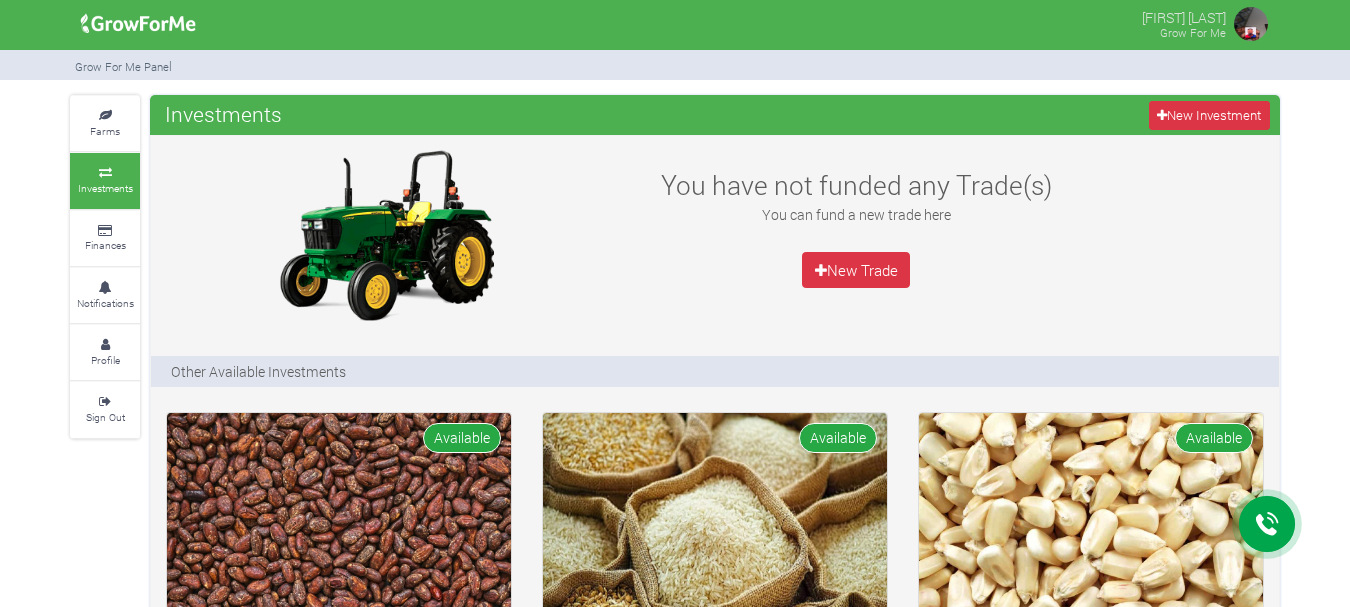 scroll, scrollTop: 0, scrollLeft: 0, axis: both 